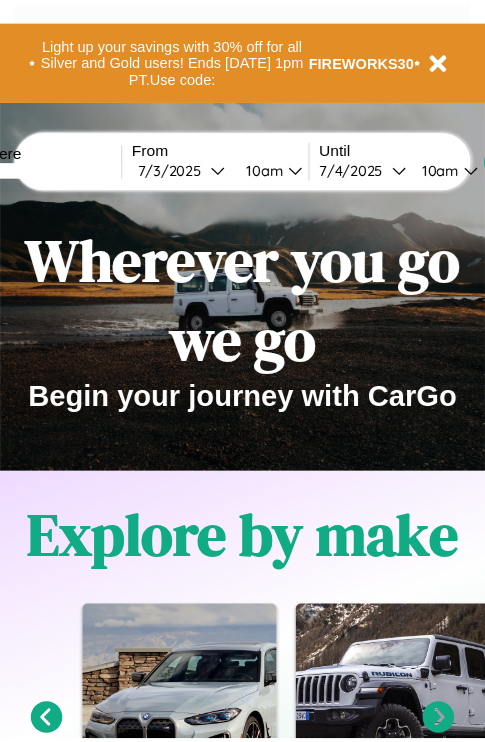 scroll, scrollTop: 0, scrollLeft: 0, axis: both 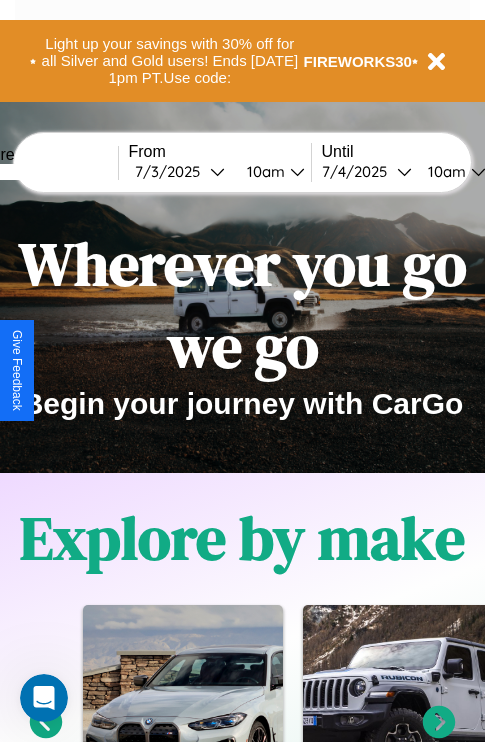 click at bounding box center [43, 172] 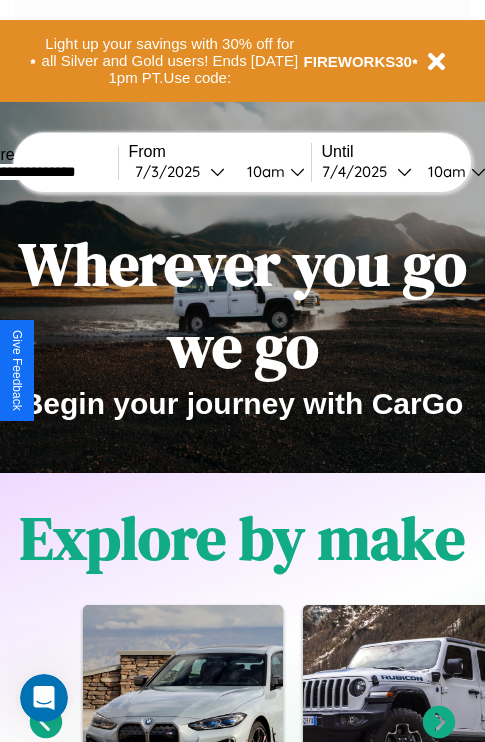 type on "**********" 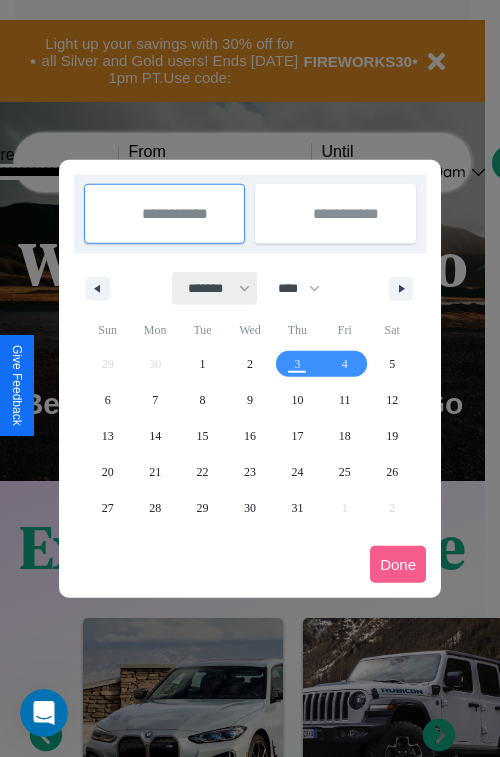 click on "******* ******** ***** ***** *** **** **** ****** ********* ******* ******** ********" at bounding box center (215, 288) 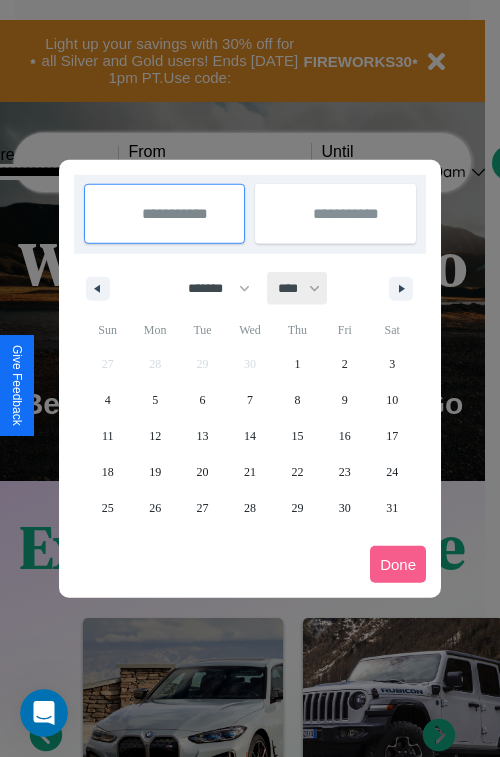 click on "**** **** **** **** **** **** **** **** **** **** **** **** **** **** **** **** **** **** **** **** **** **** **** **** **** **** **** **** **** **** **** **** **** **** **** **** **** **** **** **** **** **** **** **** **** **** **** **** **** **** **** **** **** **** **** **** **** **** **** **** **** **** **** **** **** **** **** **** **** **** **** **** **** **** **** **** **** **** **** **** **** **** **** **** **** **** **** **** **** **** **** **** **** **** **** **** **** **** **** **** **** **** **** **** **** **** **** **** **** **** **** **** **** **** **** **** **** **** **** **** ****" at bounding box center (298, 288) 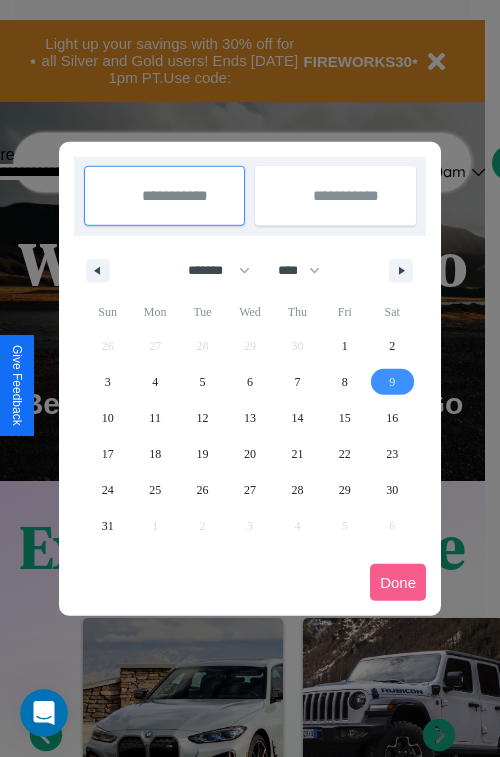 click on "9" at bounding box center [392, 382] 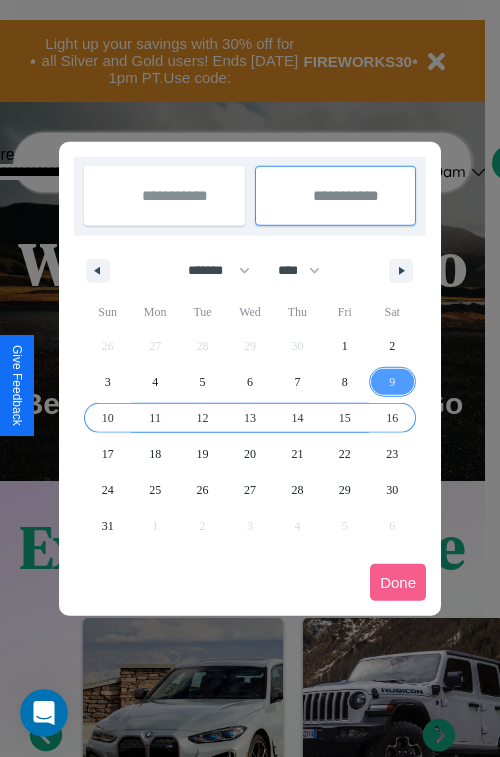 click on "16" at bounding box center [392, 418] 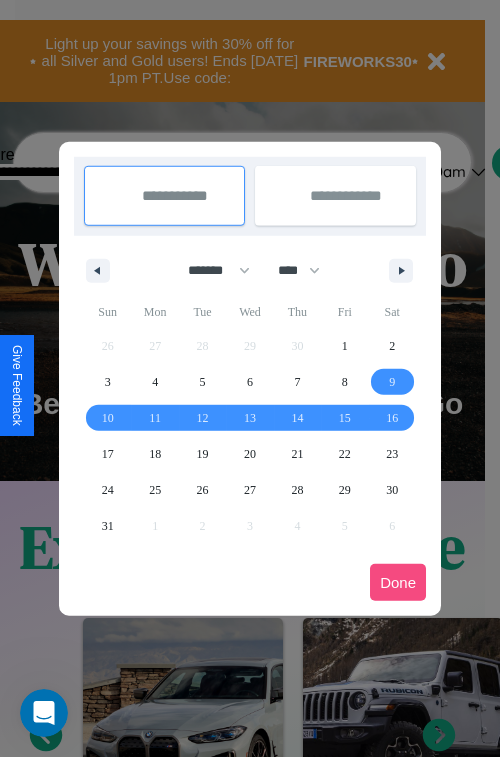 click on "Done" at bounding box center (398, 582) 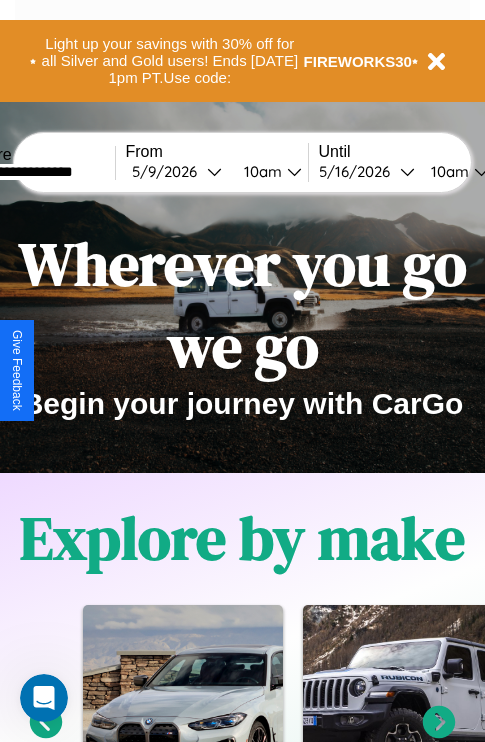 scroll, scrollTop: 0, scrollLeft: 71, axis: horizontal 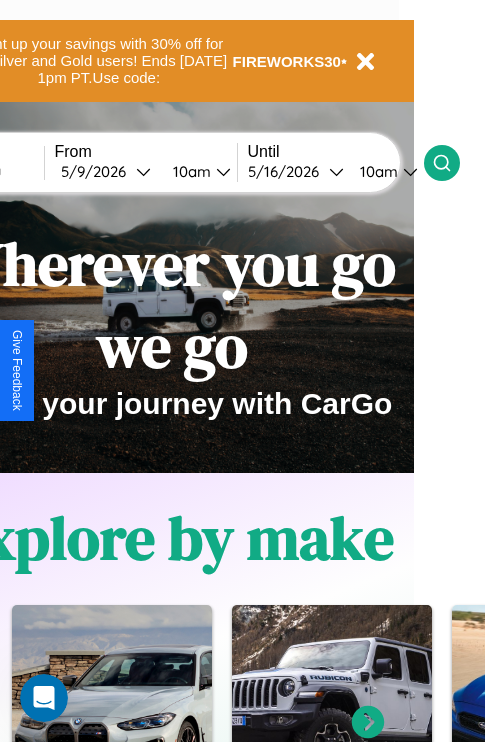 click 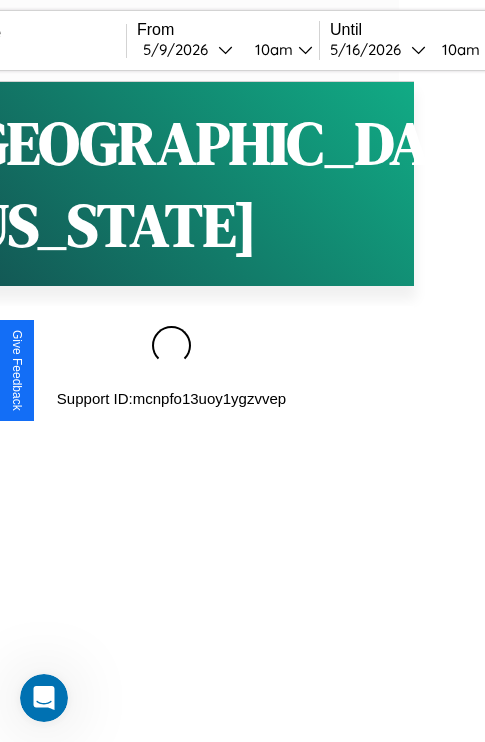 scroll, scrollTop: 0, scrollLeft: 0, axis: both 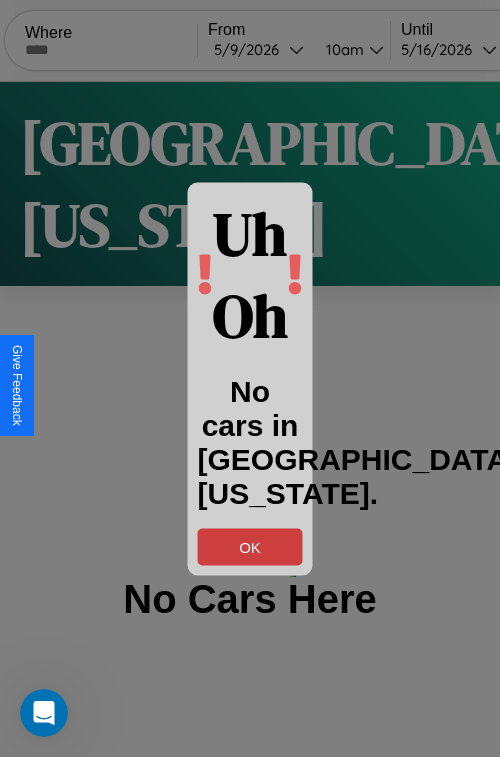 click on "OK" at bounding box center (250, 546) 